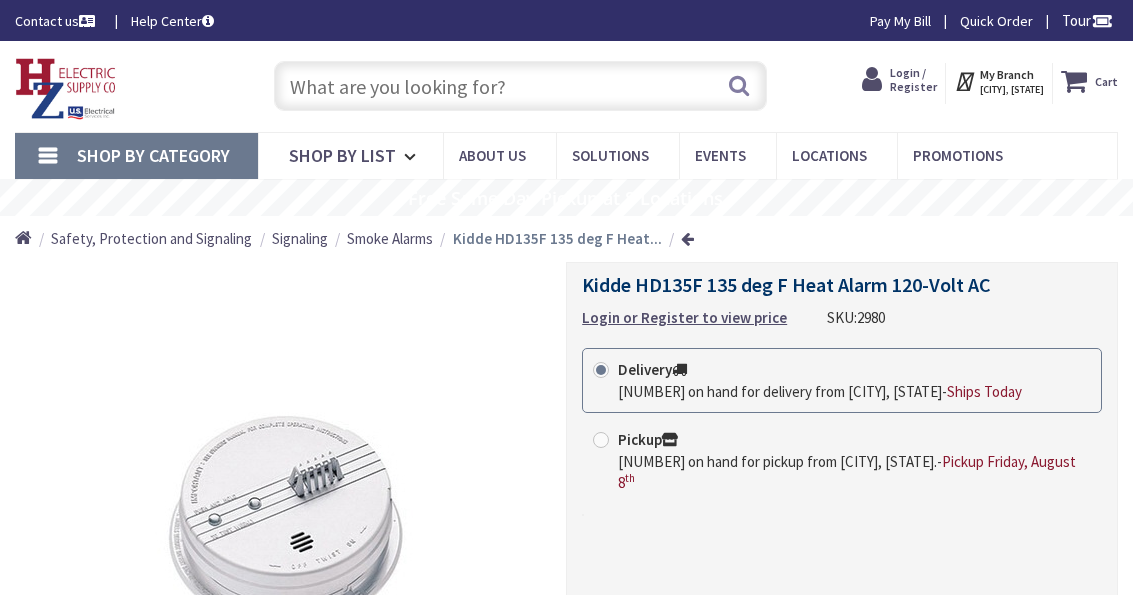 click at bounding box center (520, 86) 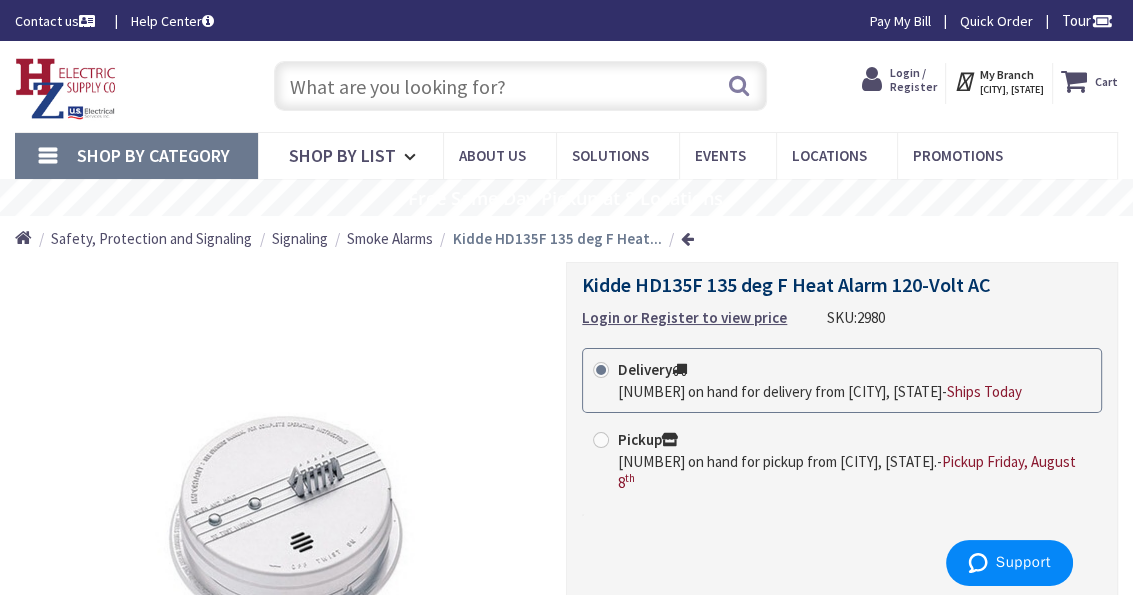 scroll, scrollTop: 0, scrollLeft: 0, axis: both 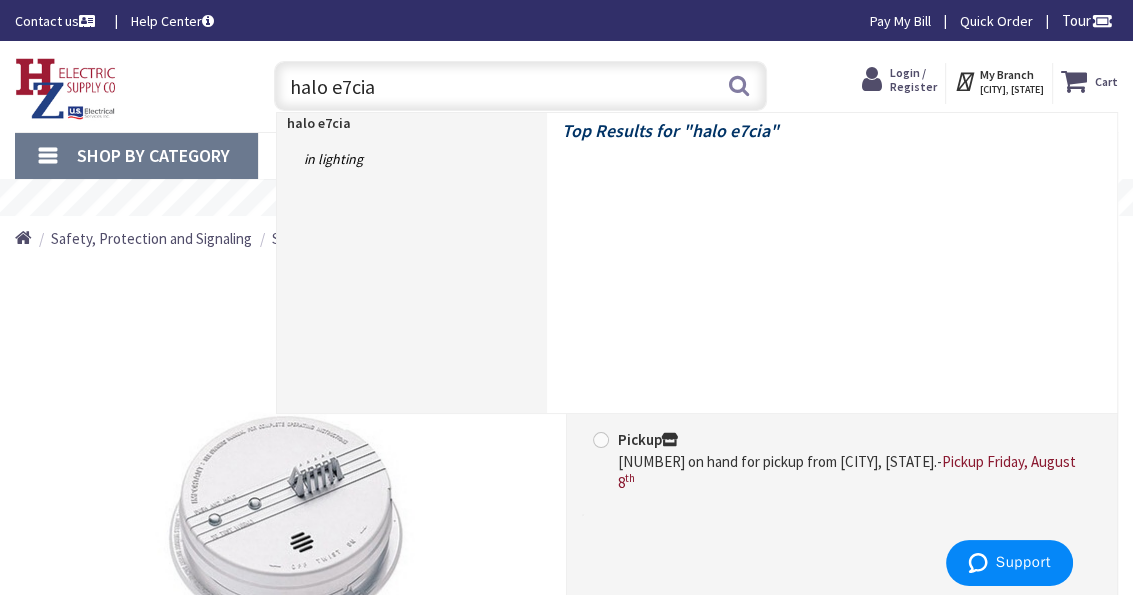 type on "halo e7ciat" 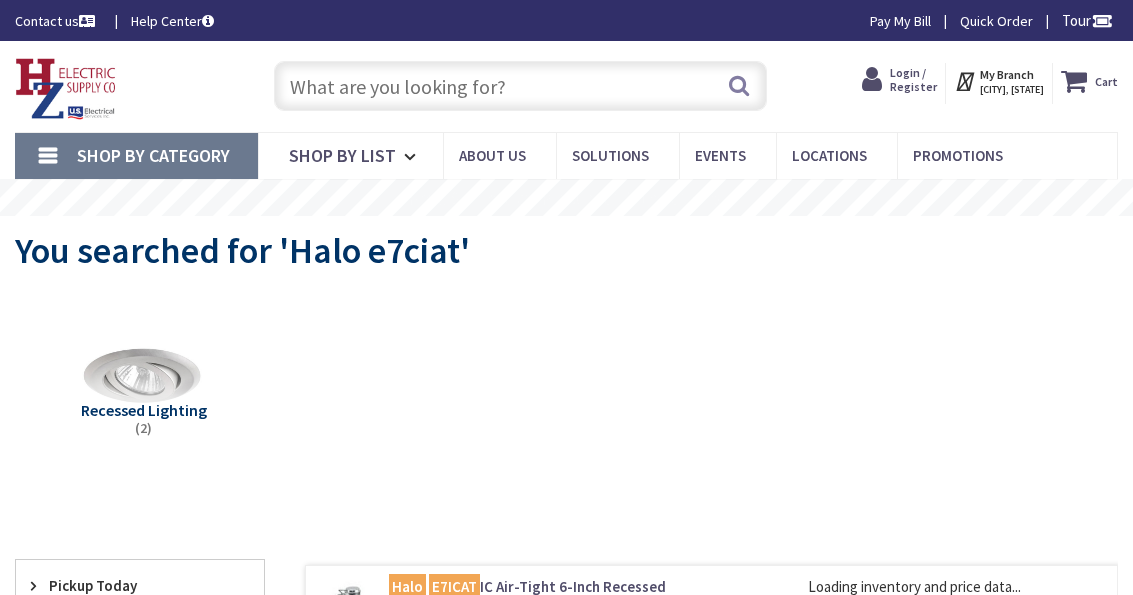 scroll, scrollTop: 0, scrollLeft: 0, axis: both 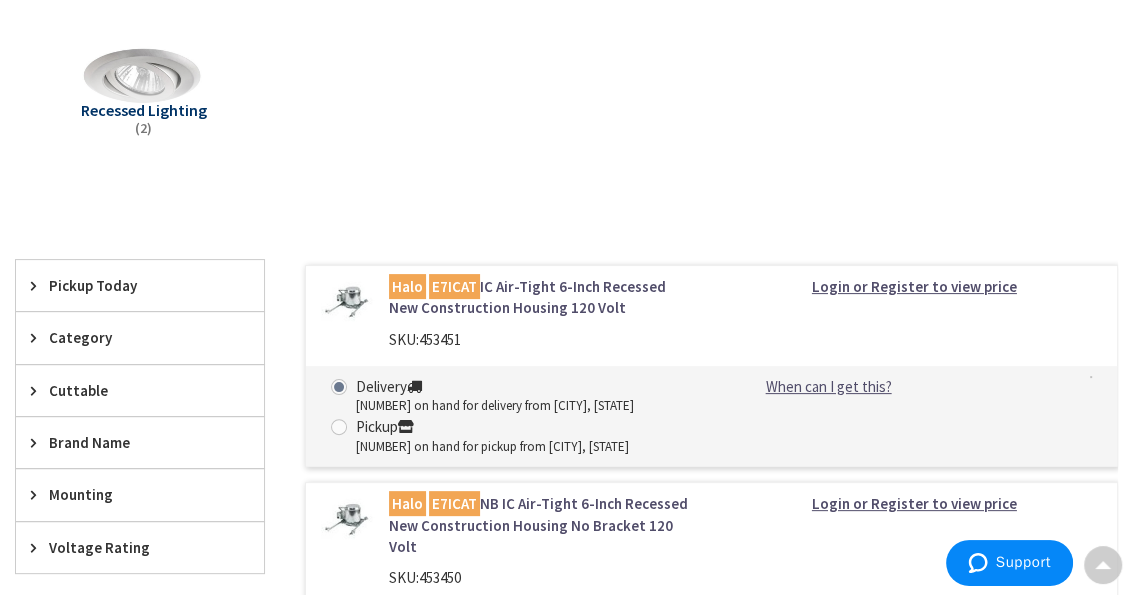 click on "Halo   E7ICAT  IC Air-Tight 6-Inch Recessed New Construction Housing 120 Volt" at bounding box center (543, 297) 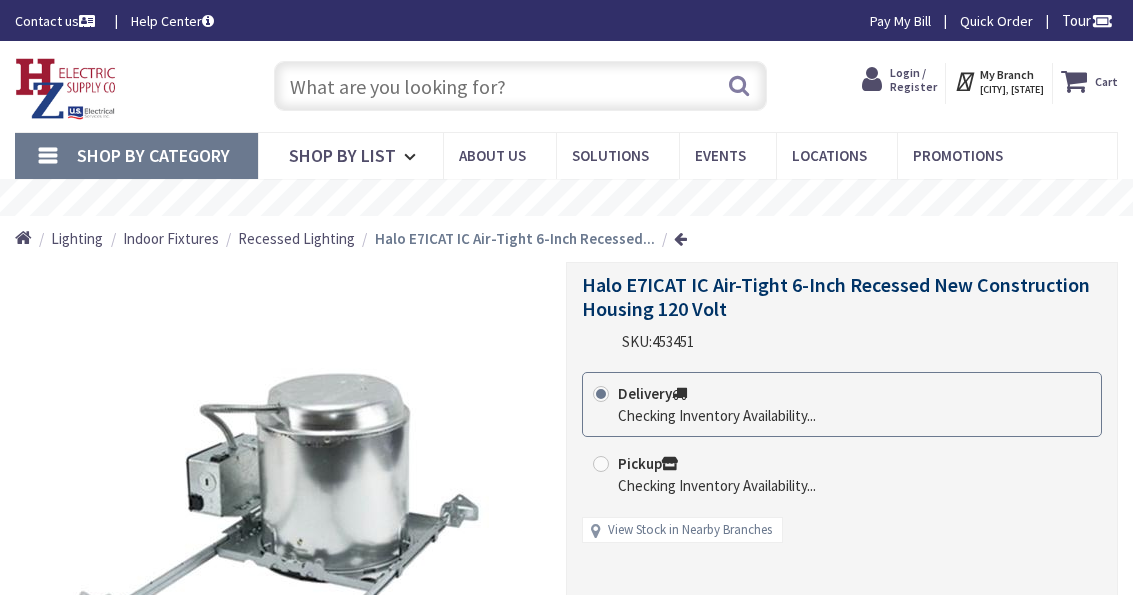 scroll, scrollTop: 0, scrollLeft: 0, axis: both 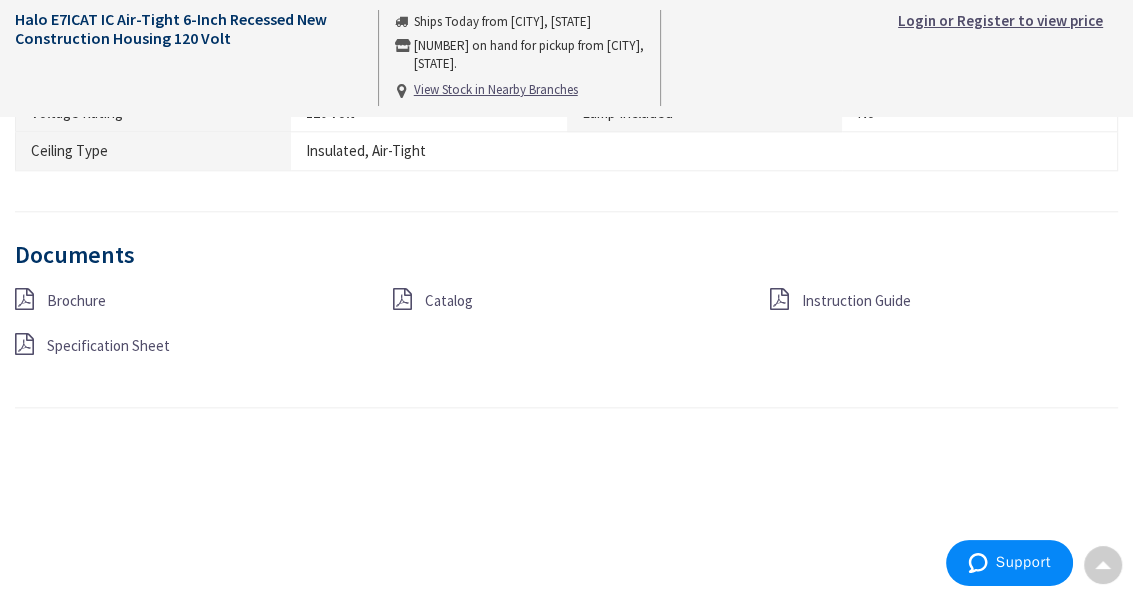click on "Specification Sheet" at bounding box center (108, 345) 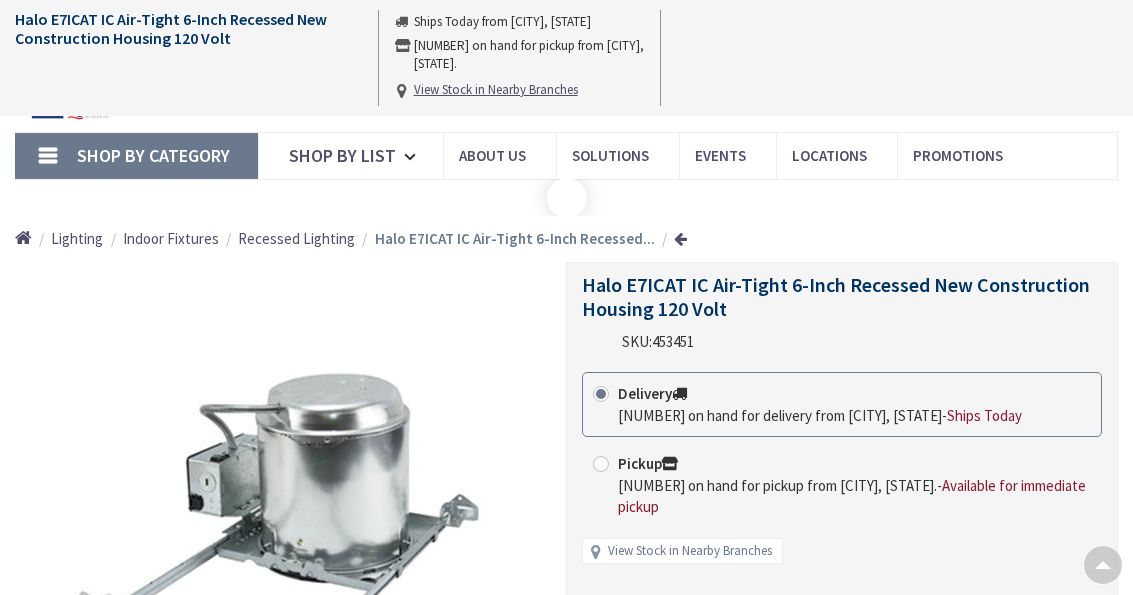 scroll, scrollTop: 1590, scrollLeft: 0, axis: vertical 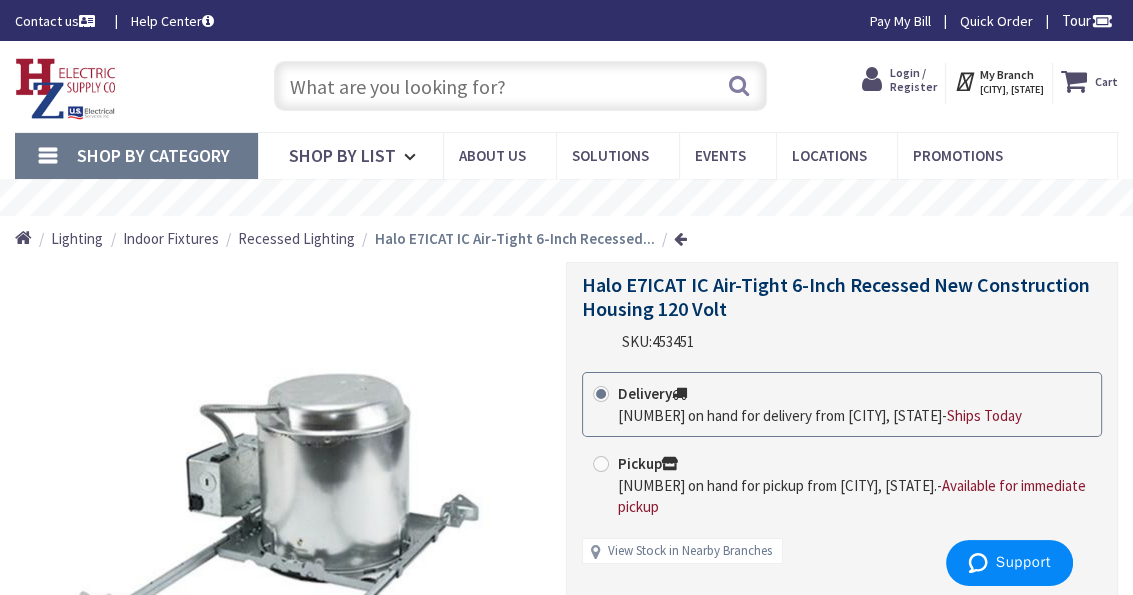 click at bounding box center [520, 86] 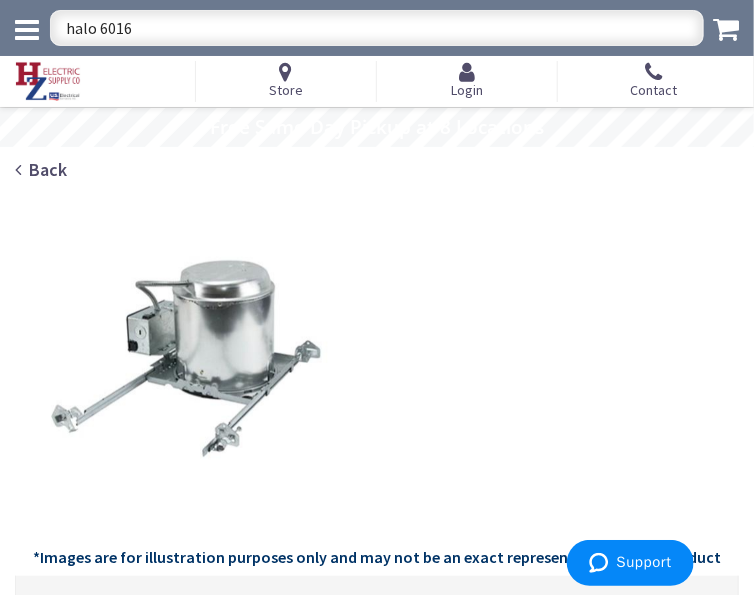 drag, startPoint x: 151, startPoint y: 25, endPoint x: 144, endPoint y: 45, distance: 21.189621 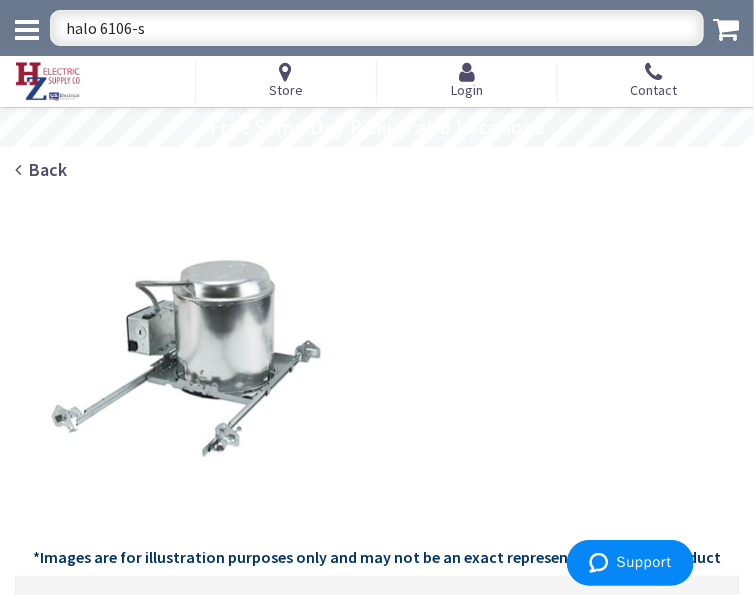 type on "halo 6106-sc" 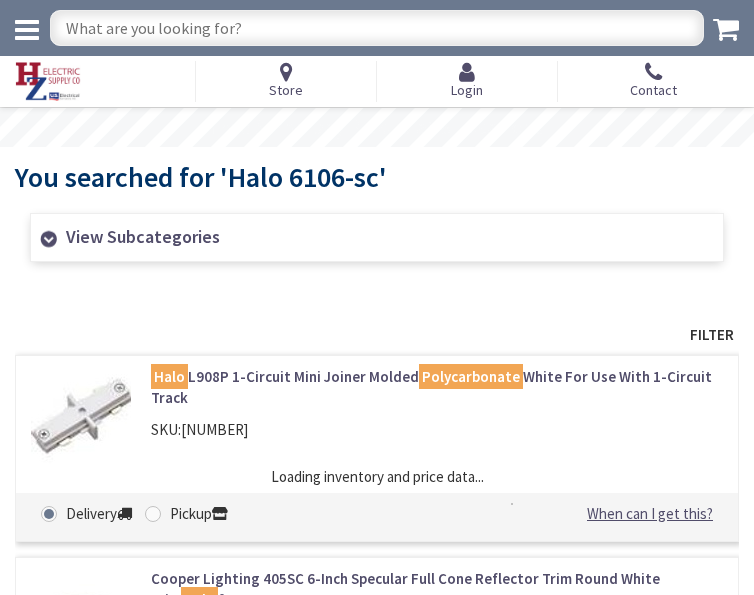 scroll, scrollTop: 0, scrollLeft: 0, axis: both 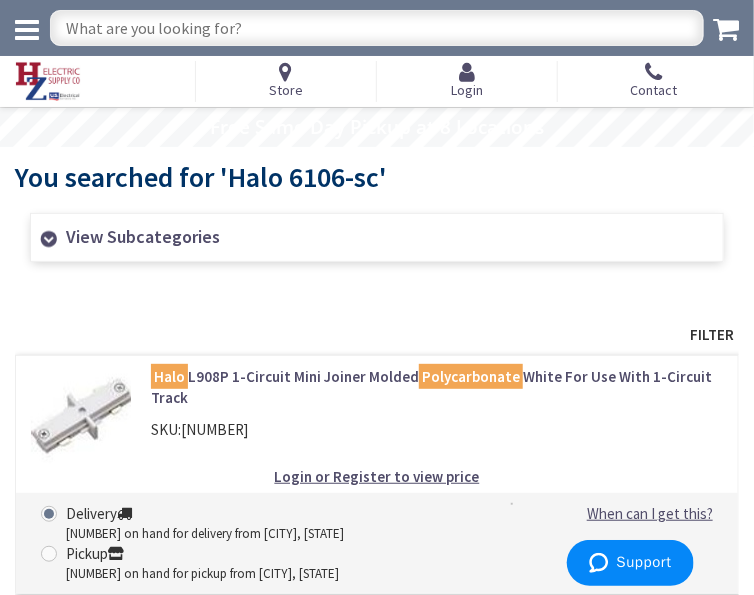 click at bounding box center [377, 28] 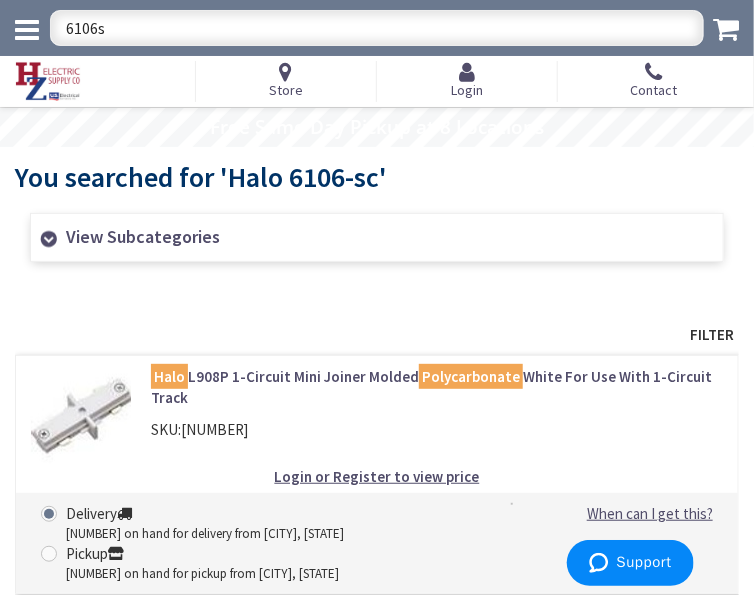 type on "6106sc" 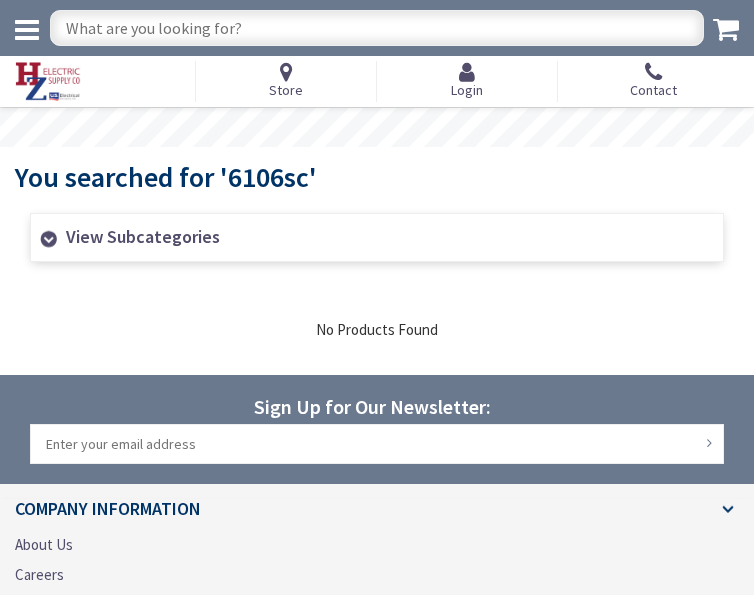 scroll, scrollTop: 0, scrollLeft: 0, axis: both 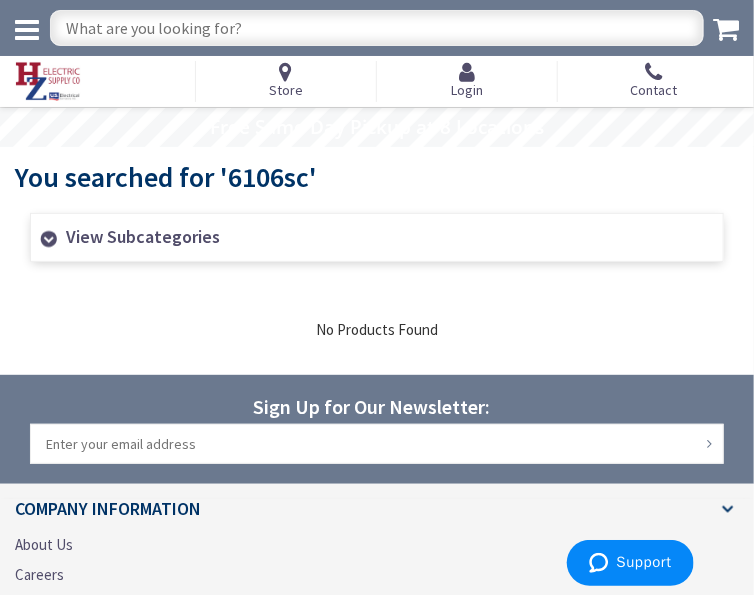 click at bounding box center (377, 28) 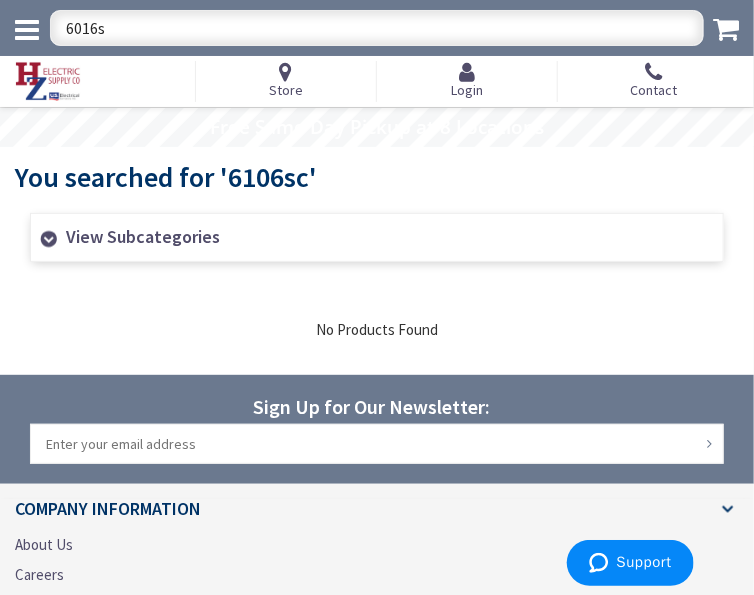 type on "6016sc" 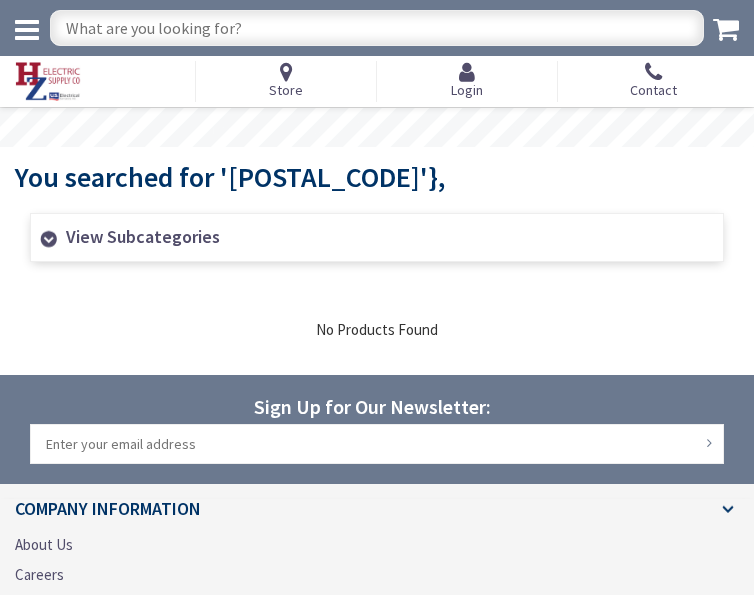 scroll, scrollTop: 0, scrollLeft: 0, axis: both 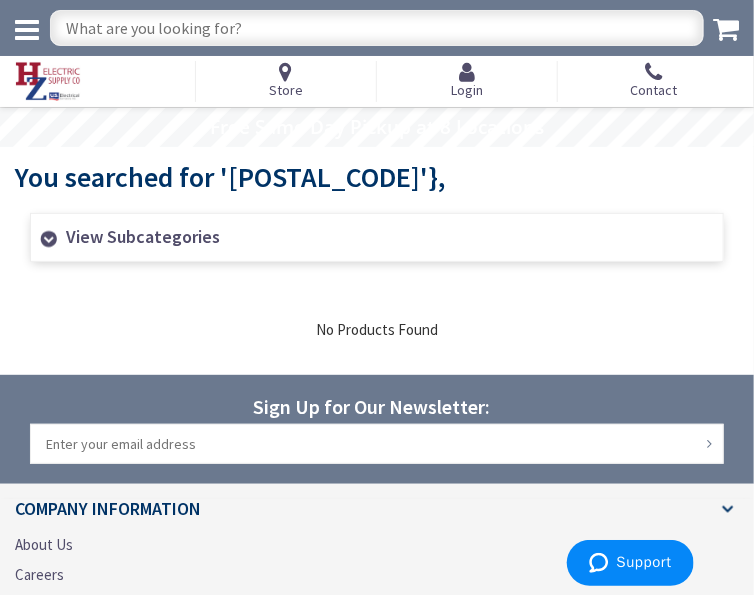 click at bounding box center (377, 28) 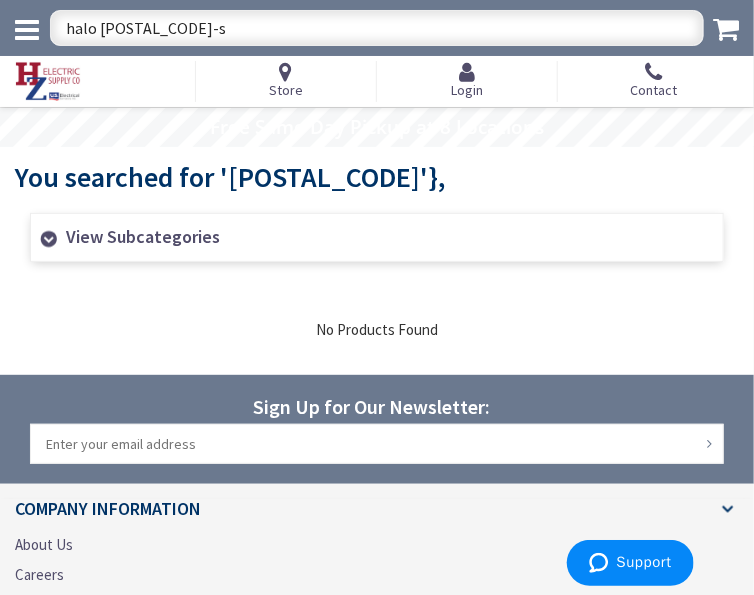 type on "halo 6016-sc" 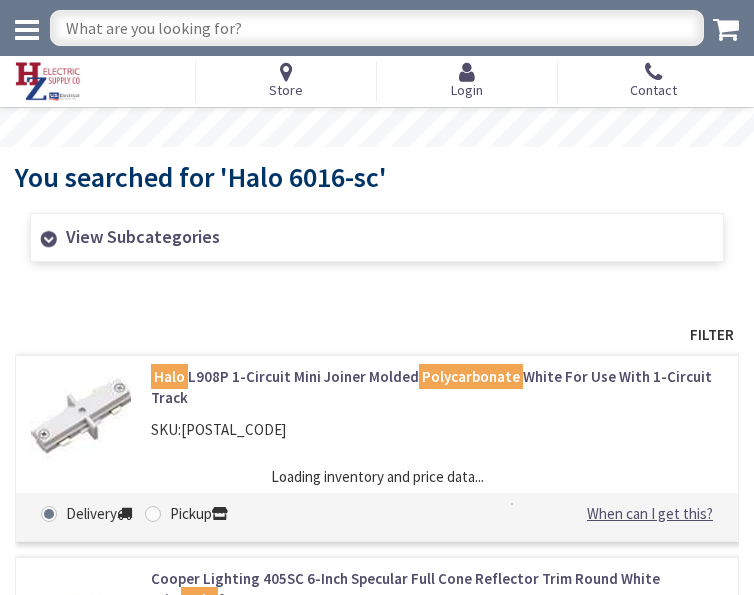 scroll, scrollTop: 0, scrollLeft: 0, axis: both 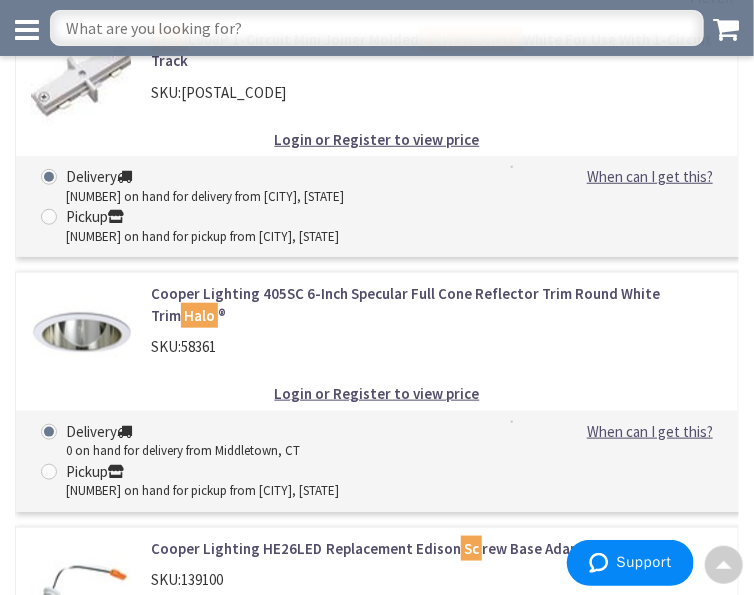click at bounding box center (0, 0) 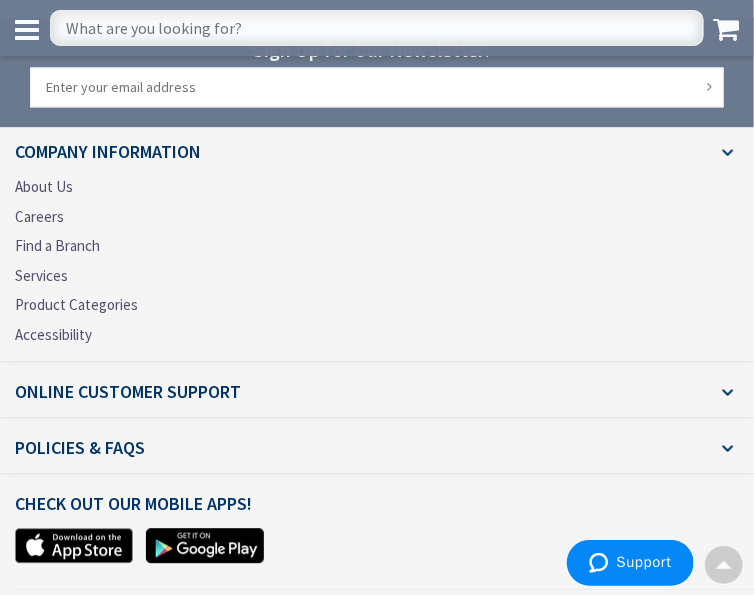 scroll, scrollTop: 3000, scrollLeft: 0, axis: vertical 